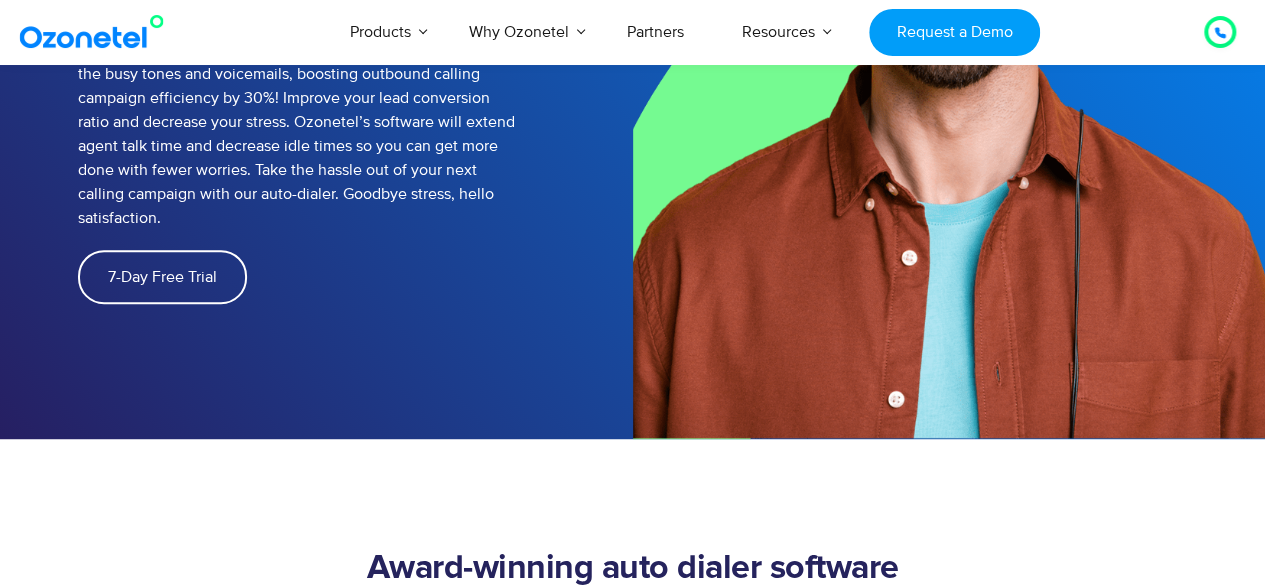 scroll, scrollTop: 0, scrollLeft: 0, axis: both 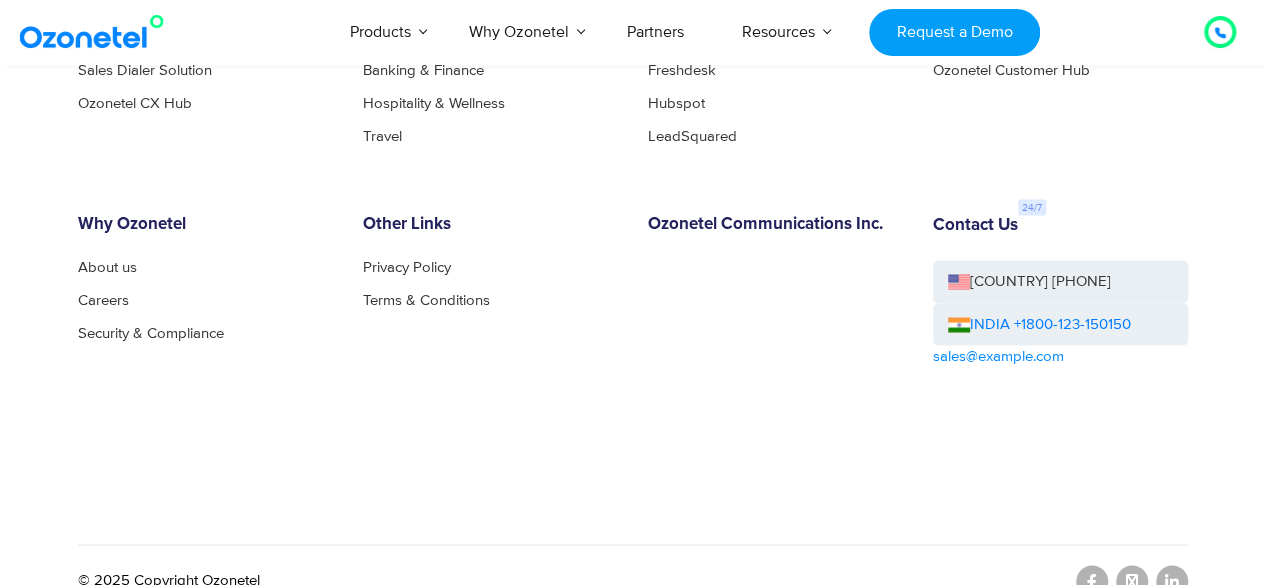 click on "Careers" at bounding box center [103, 299] 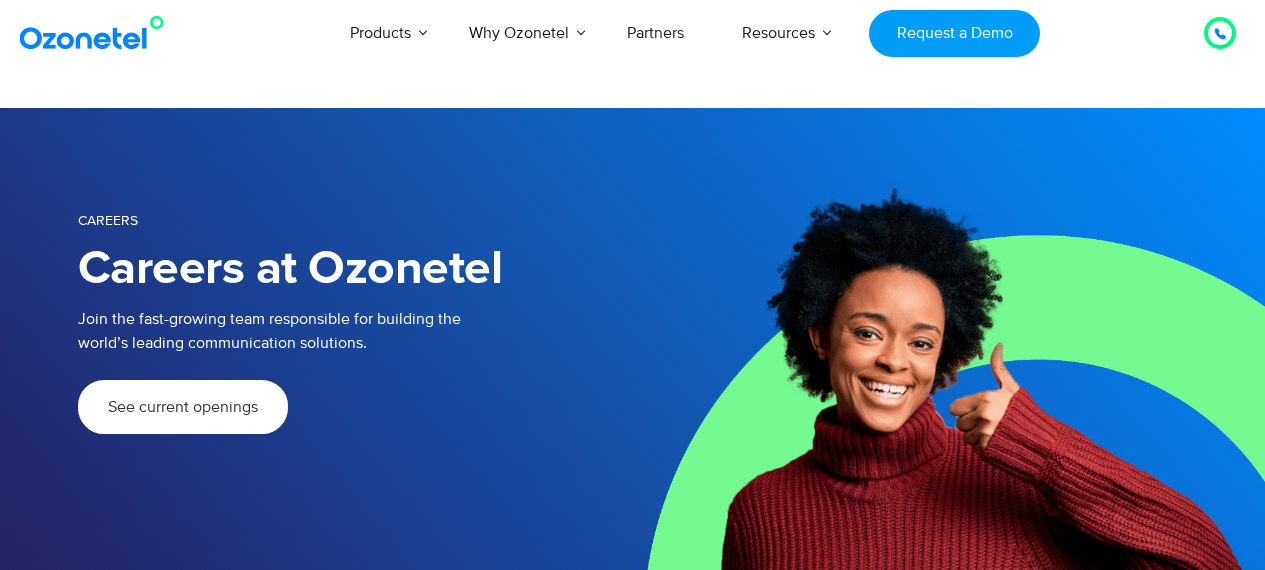 scroll, scrollTop: 0, scrollLeft: 0, axis: both 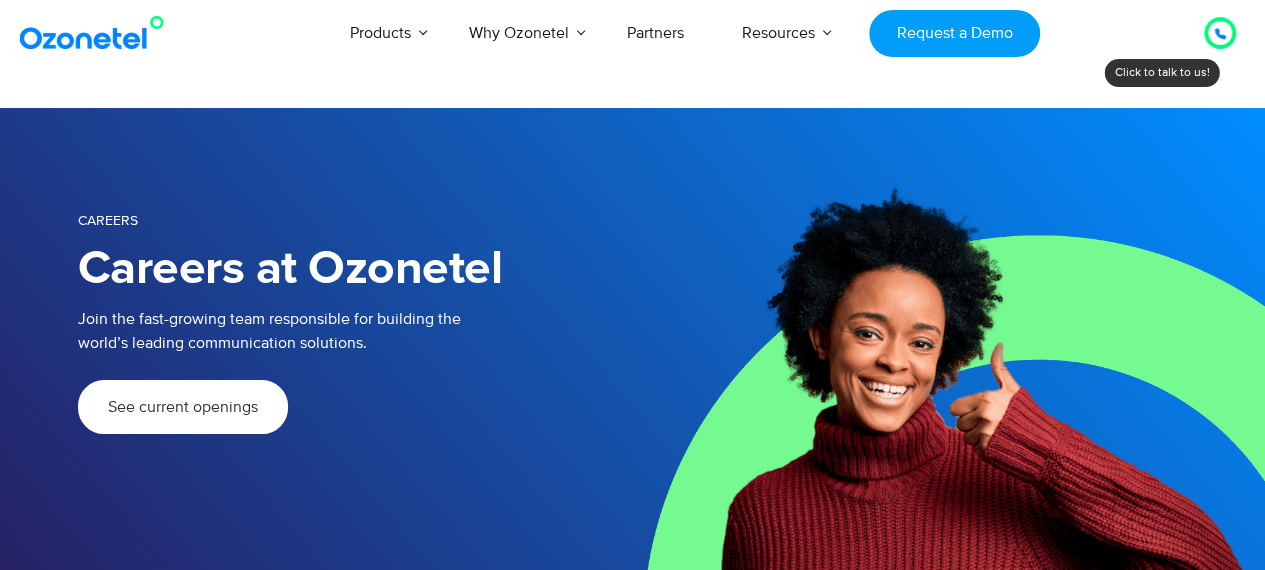 click on "See current openings" at bounding box center [183, 407] 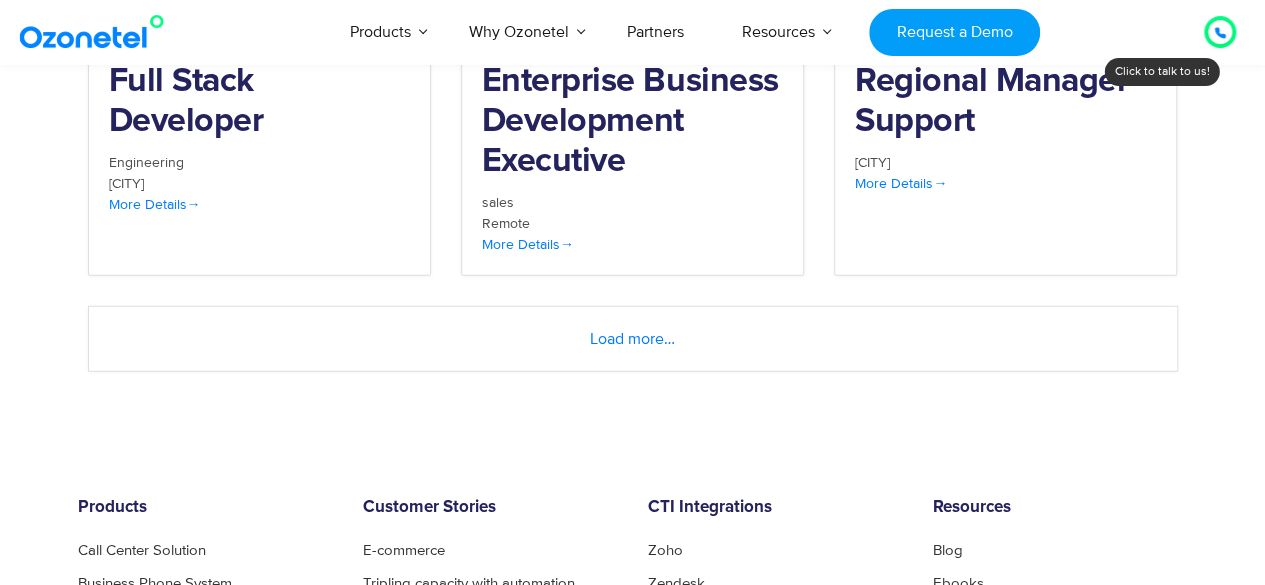 scroll, scrollTop: 2534, scrollLeft: 0, axis: vertical 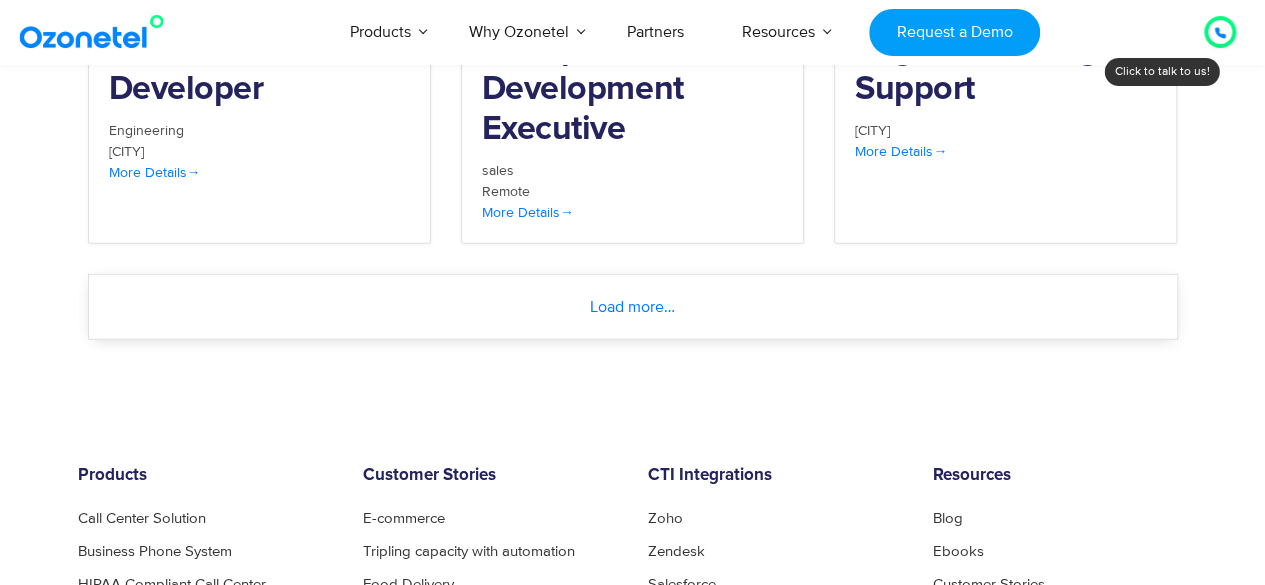 click on "Load more…" at bounding box center (633, 307) 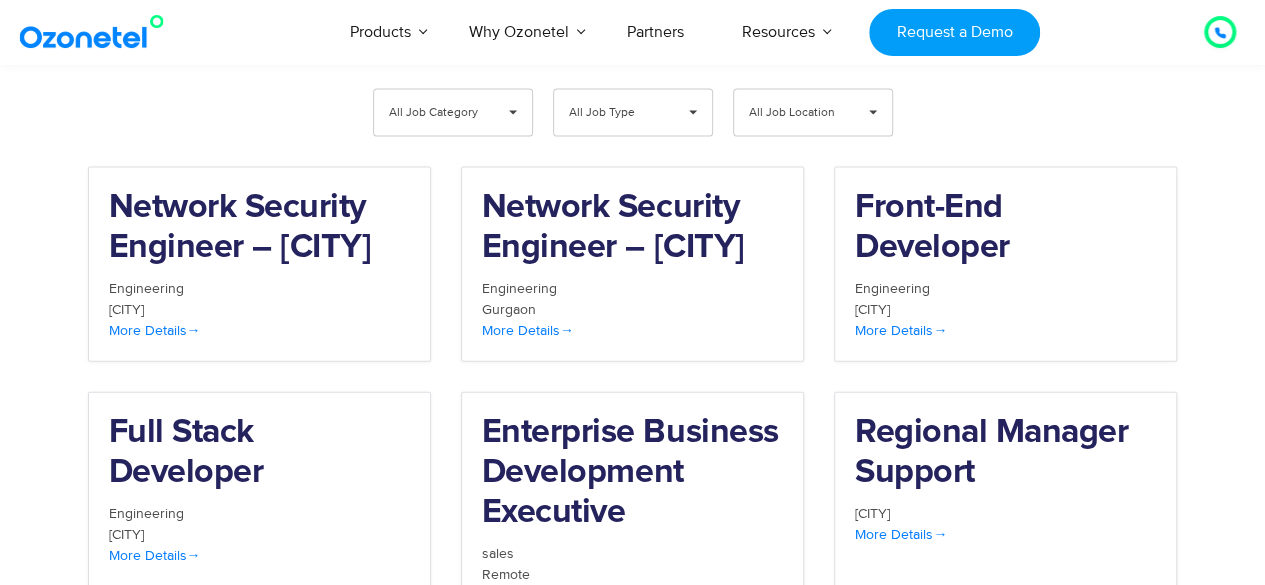 scroll, scrollTop: 2150, scrollLeft: 0, axis: vertical 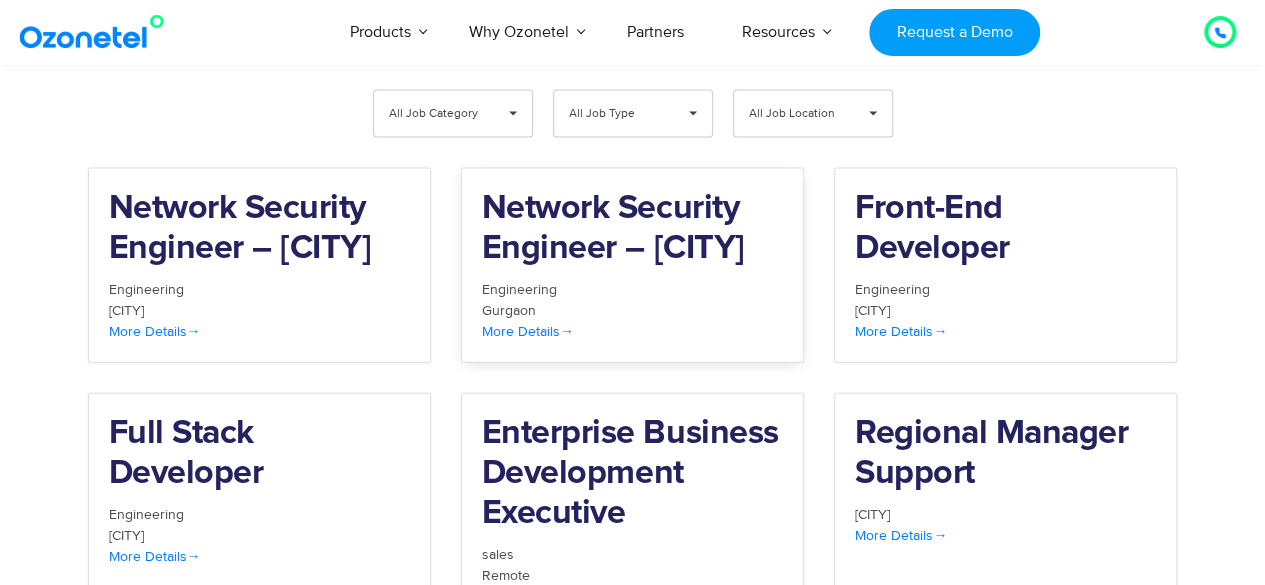 click on "More Details" at bounding box center (528, 331) 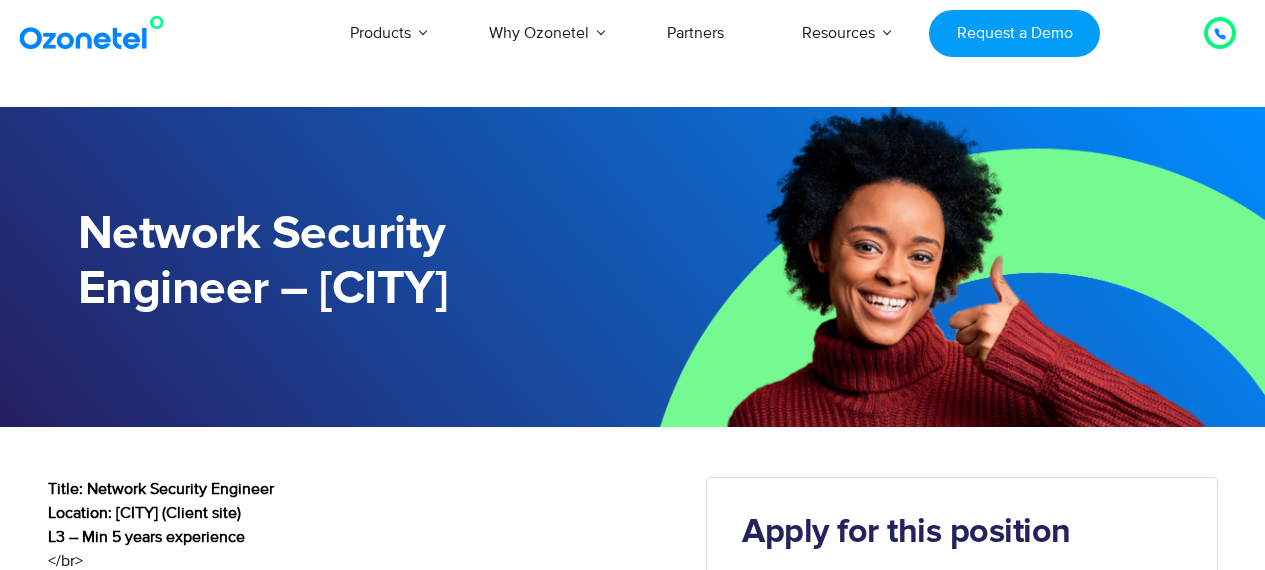 scroll, scrollTop: 0, scrollLeft: 0, axis: both 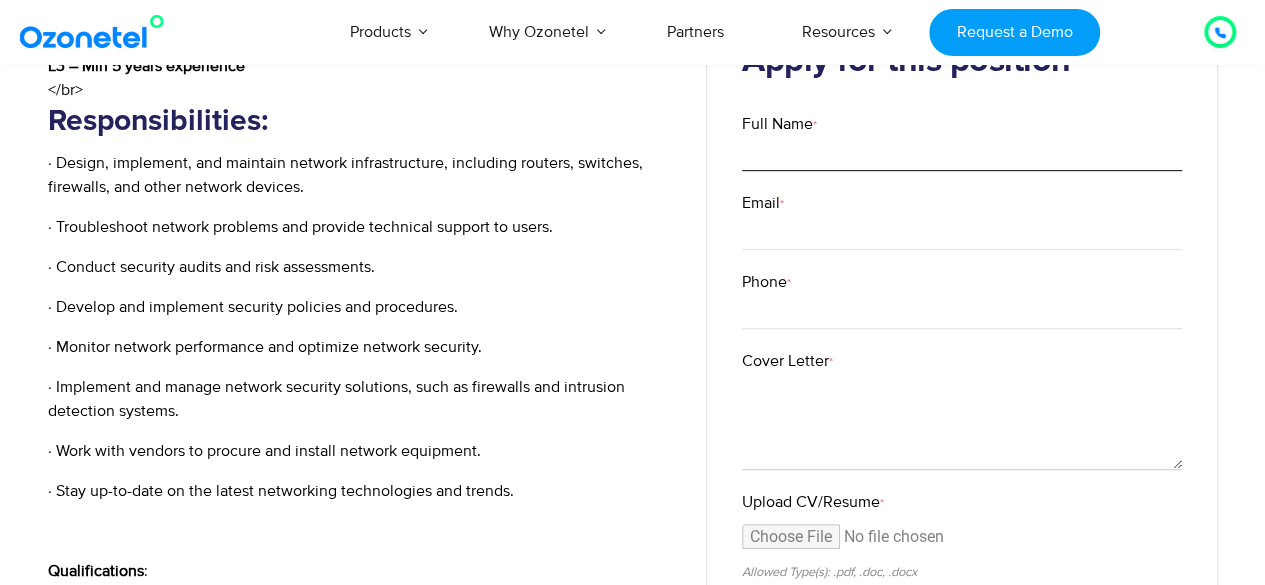 click on "Full Name  *" at bounding box center (962, 153) 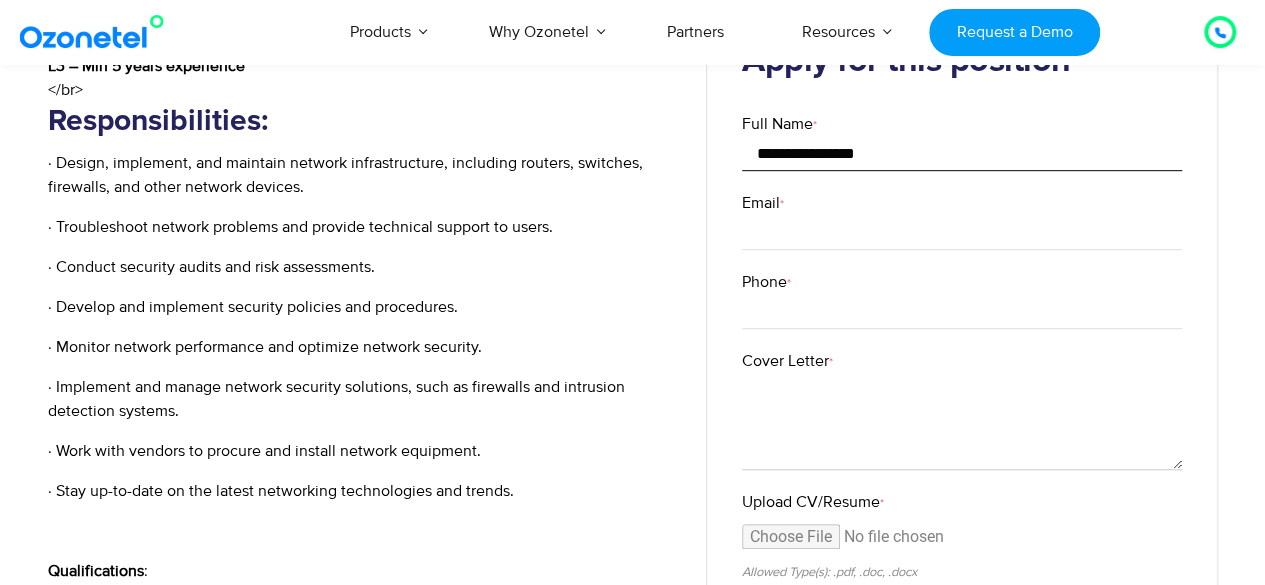 type on "**********" 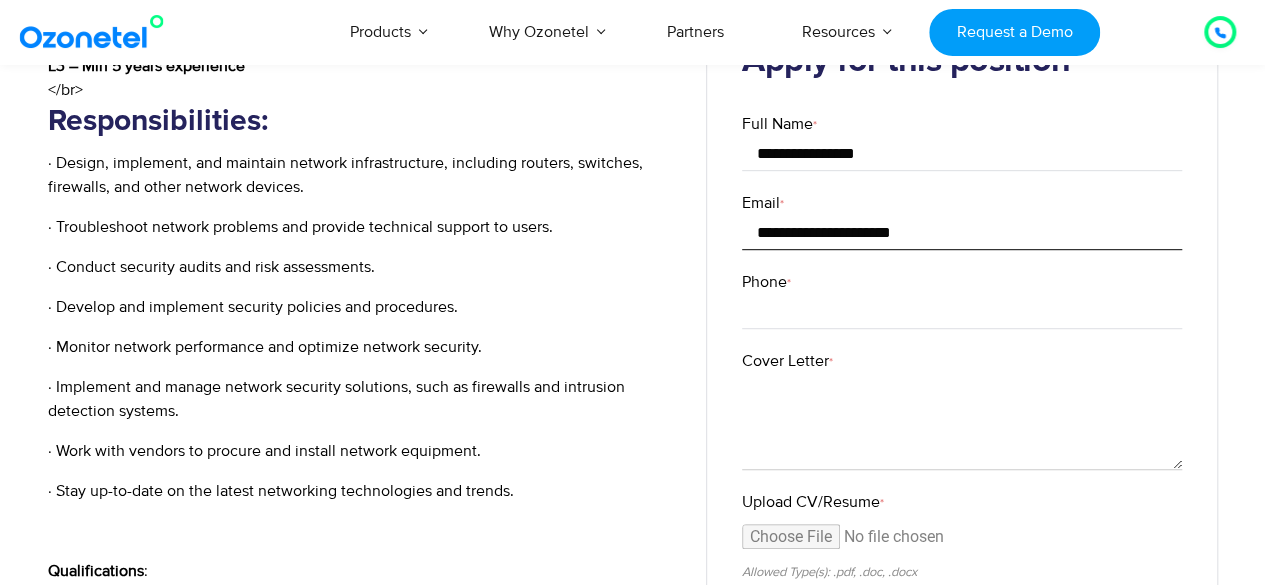 type on "**********" 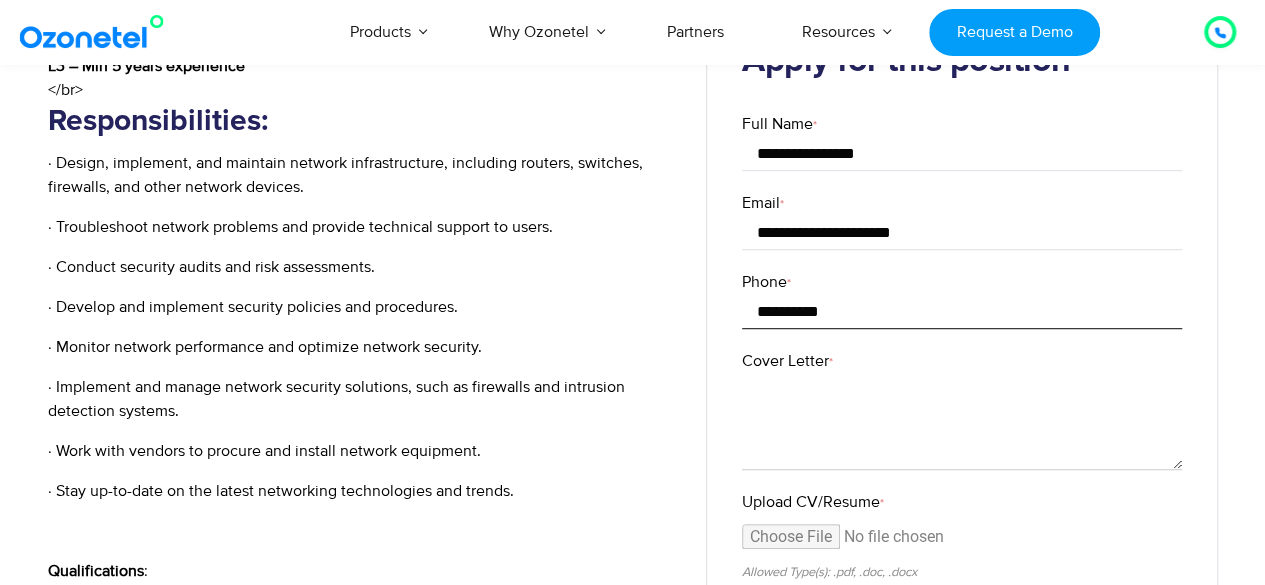 type on "**********" 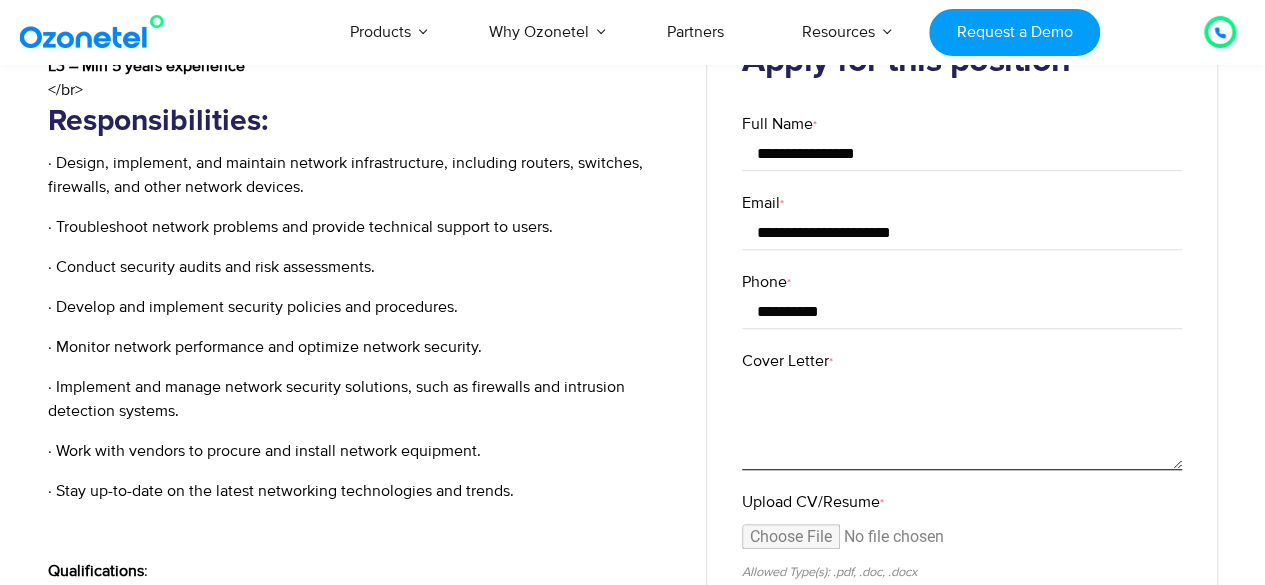 click on "Cover Letter  *" at bounding box center [962, 421] 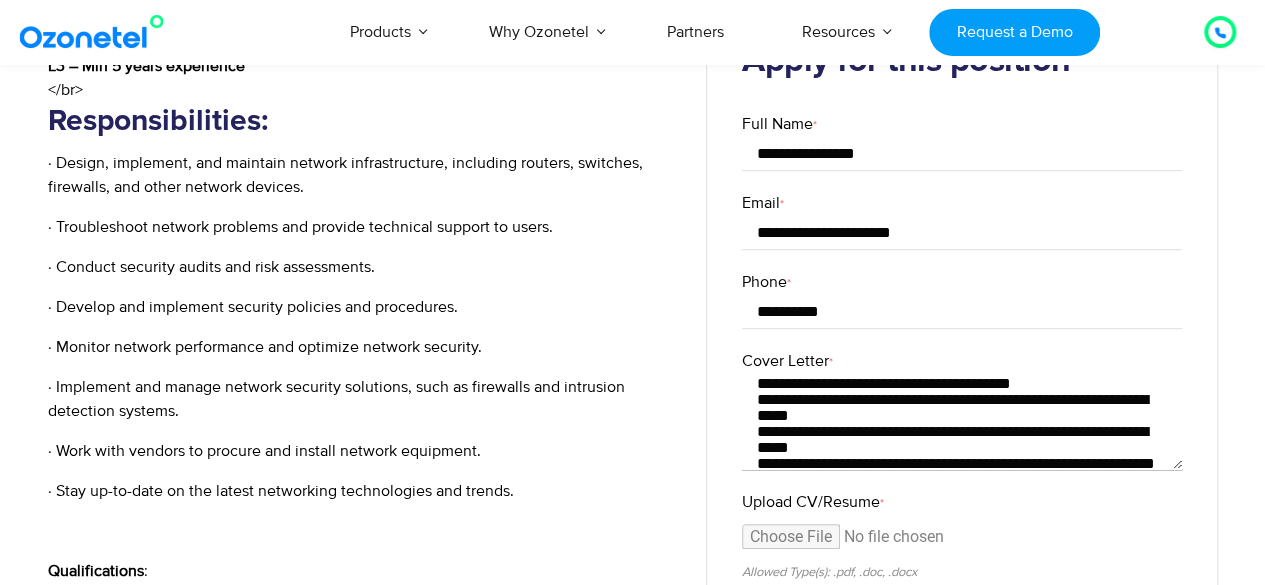 scroll, scrollTop: 0, scrollLeft: 0, axis: both 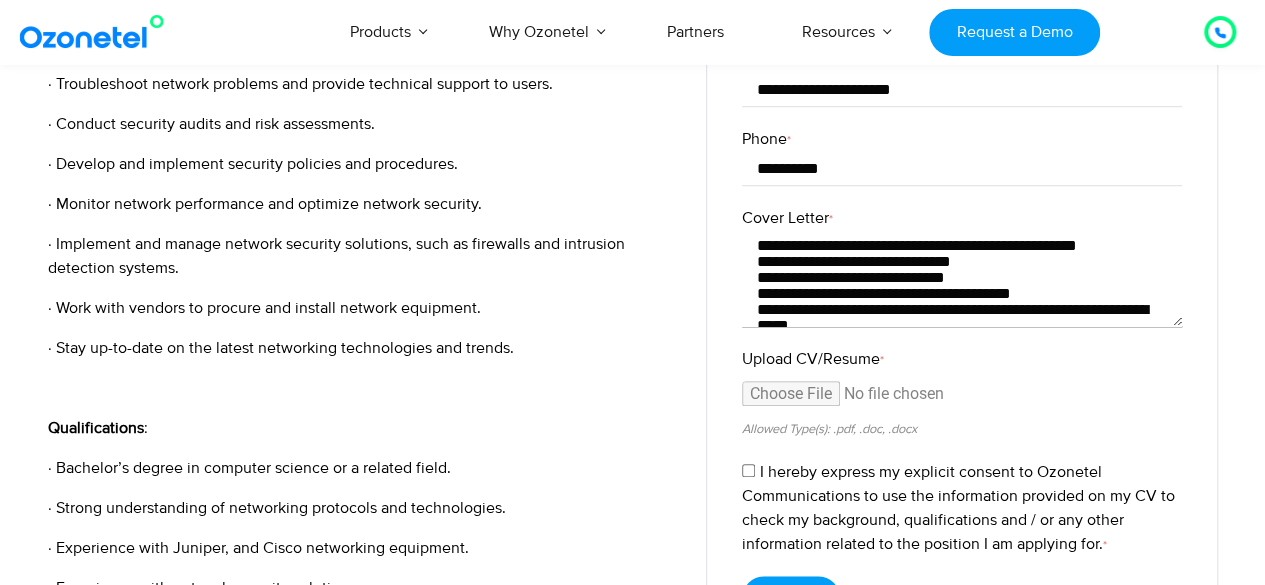 type on "**********" 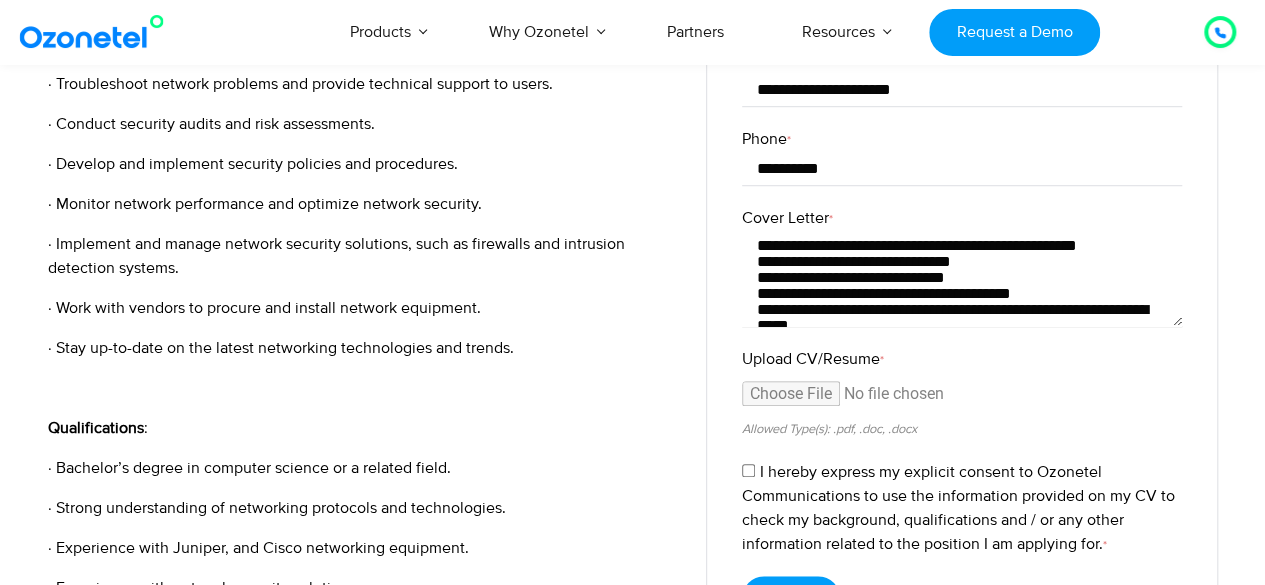 click on "Upload CV/Resume  *" at bounding box center [962, 398] 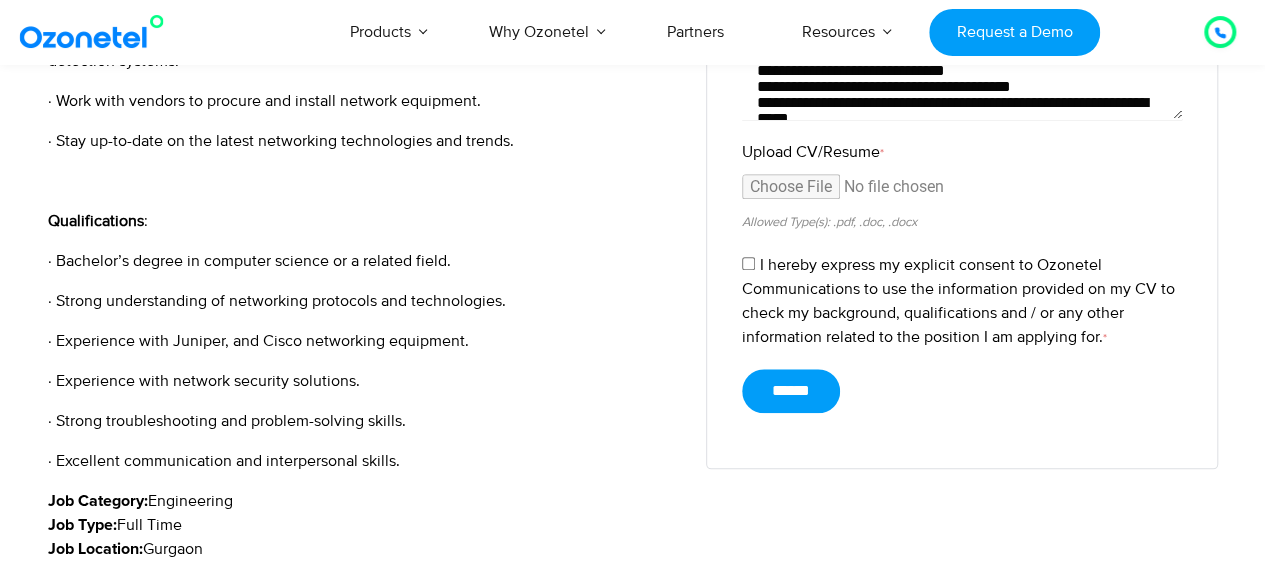 scroll, scrollTop: 830, scrollLeft: 0, axis: vertical 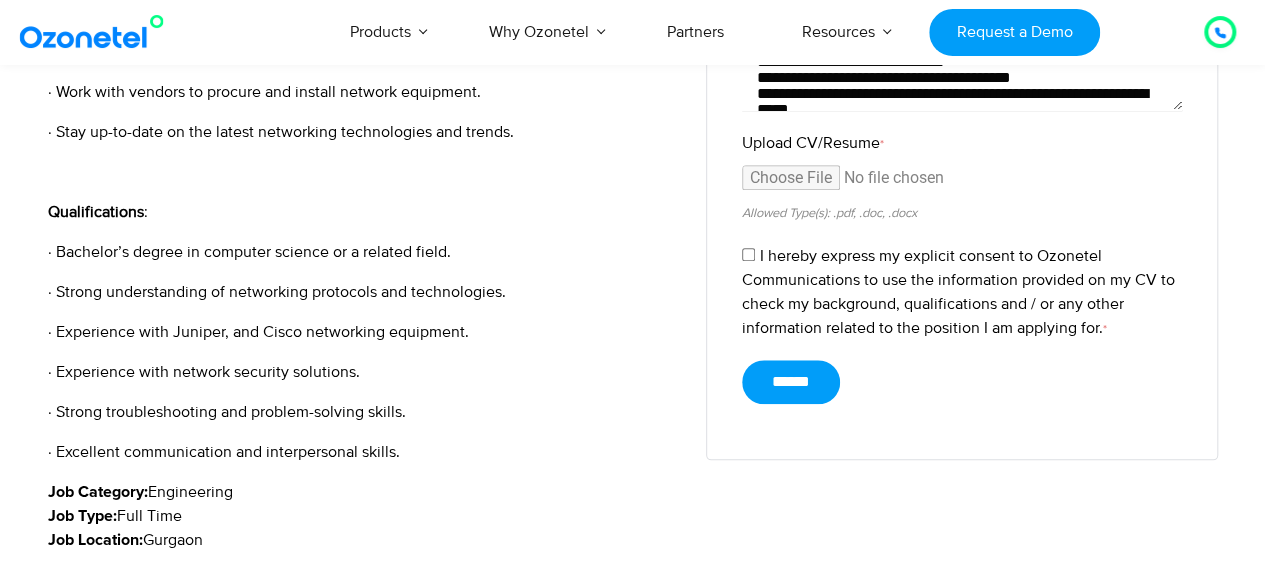 click on "******" at bounding box center [791, 382] 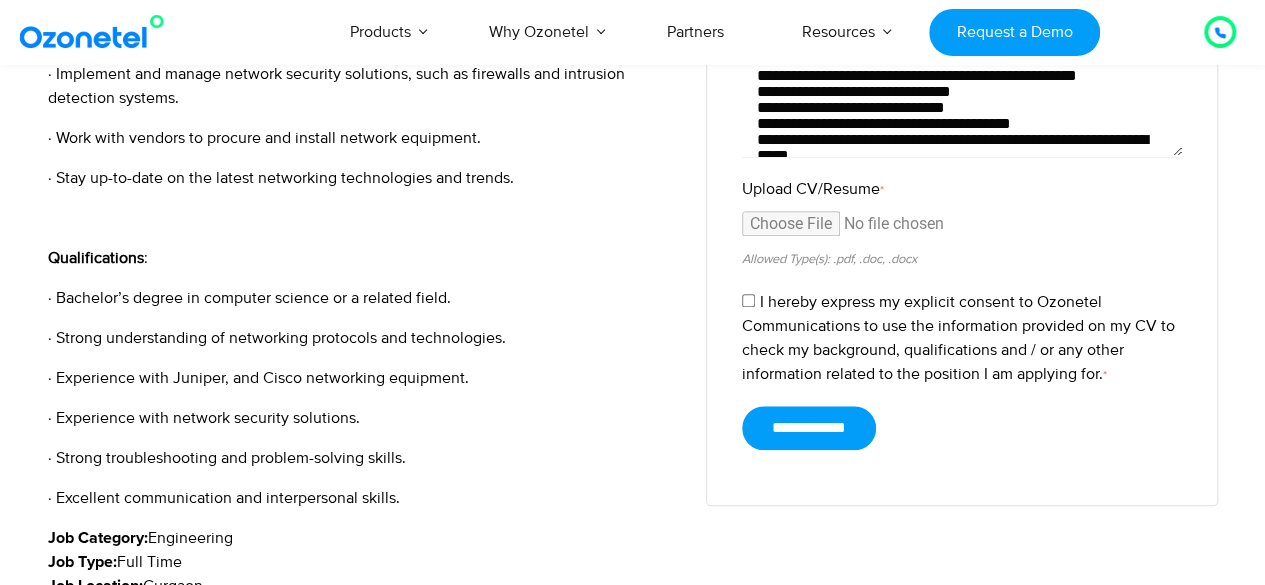 scroll, scrollTop: 787, scrollLeft: 0, axis: vertical 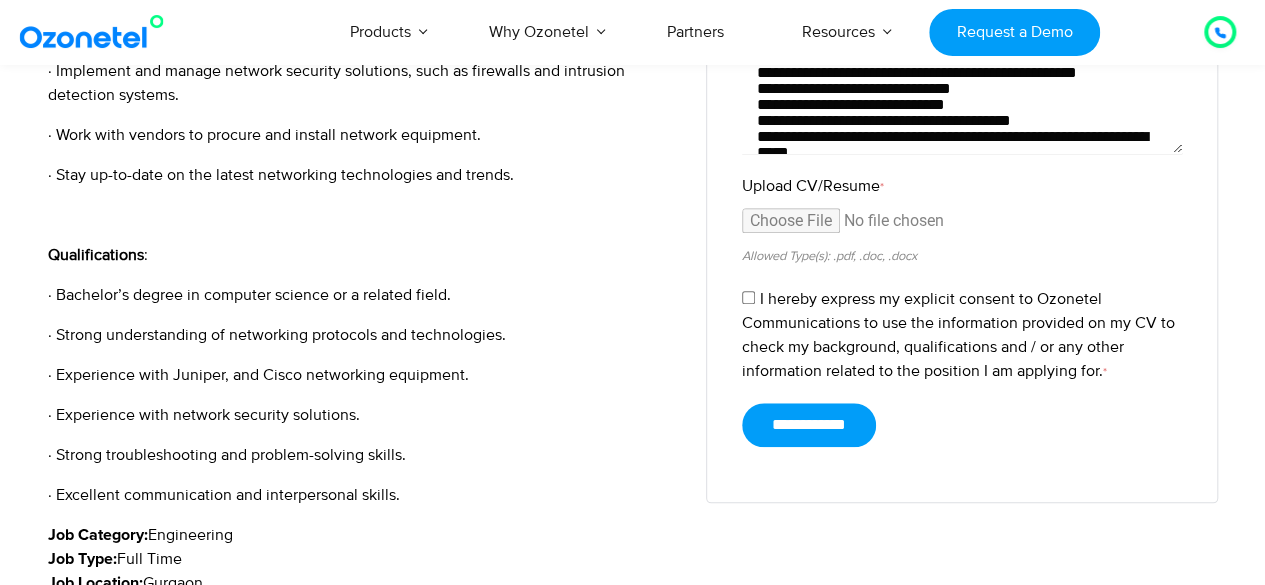 type on "******" 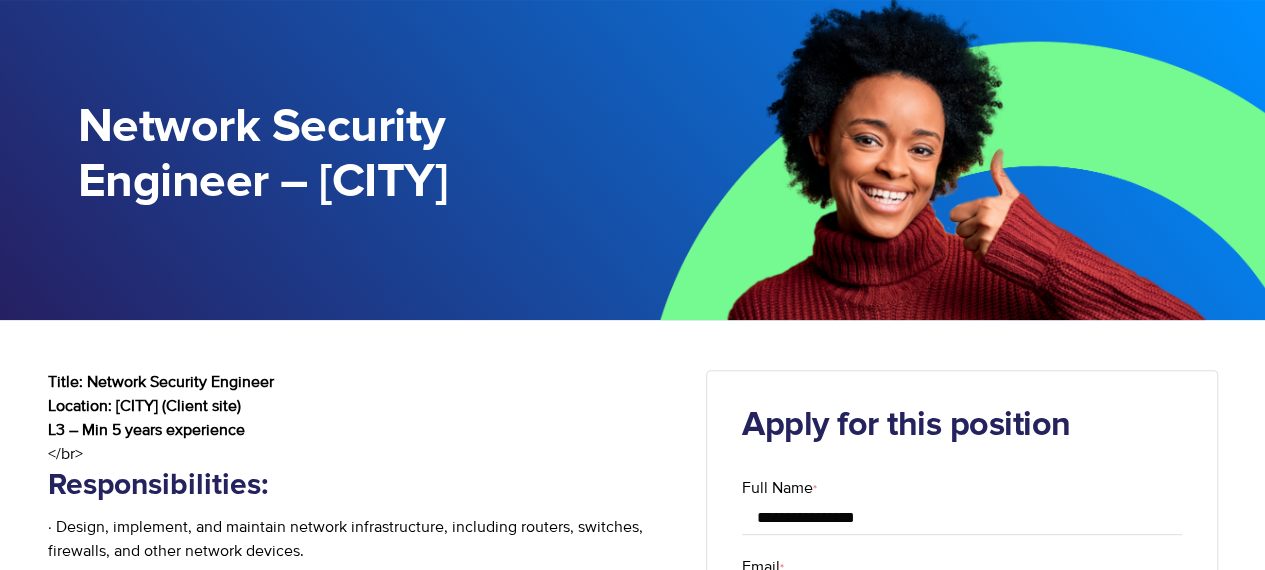 scroll, scrollTop: 0, scrollLeft: 0, axis: both 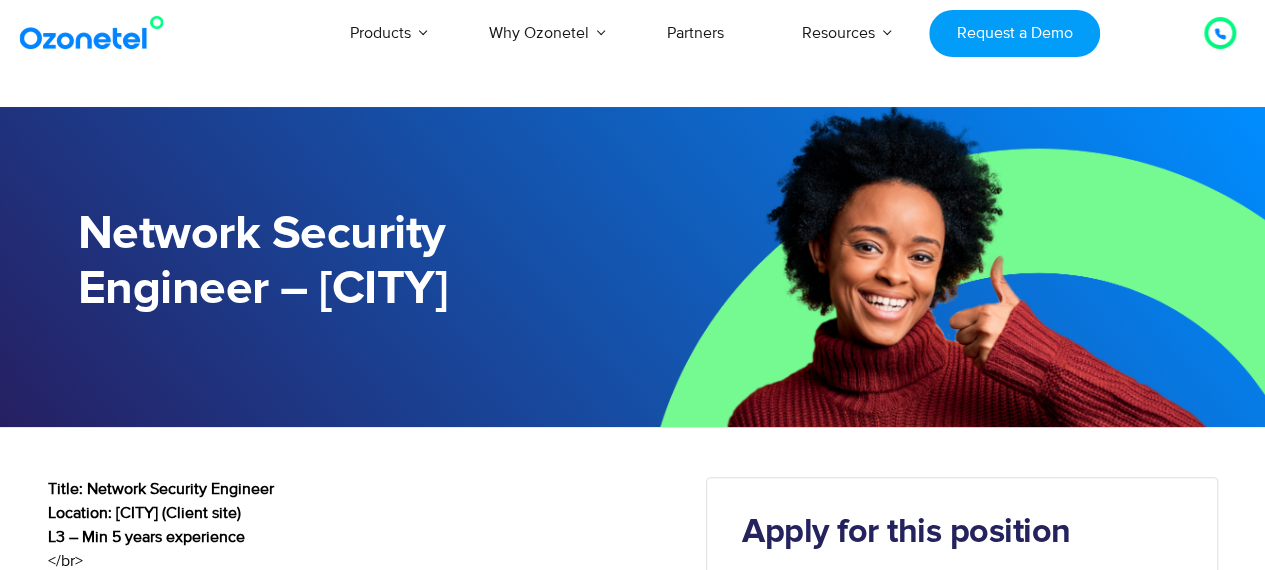 click at bounding box center [96, 33] 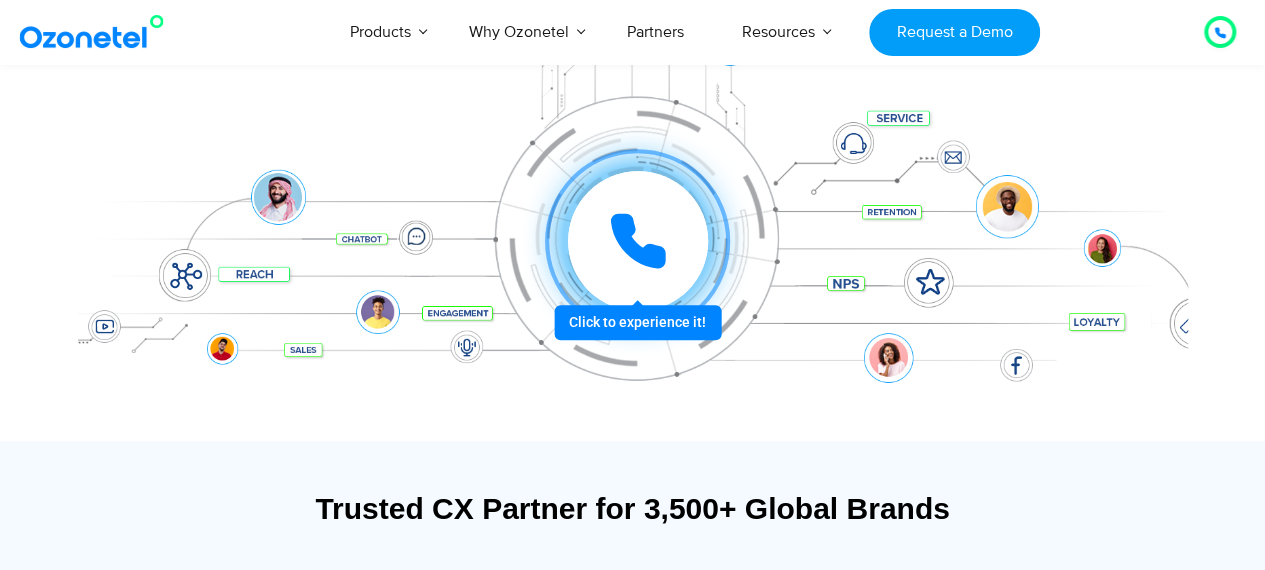 scroll, scrollTop: 467, scrollLeft: 0, axis: vertical 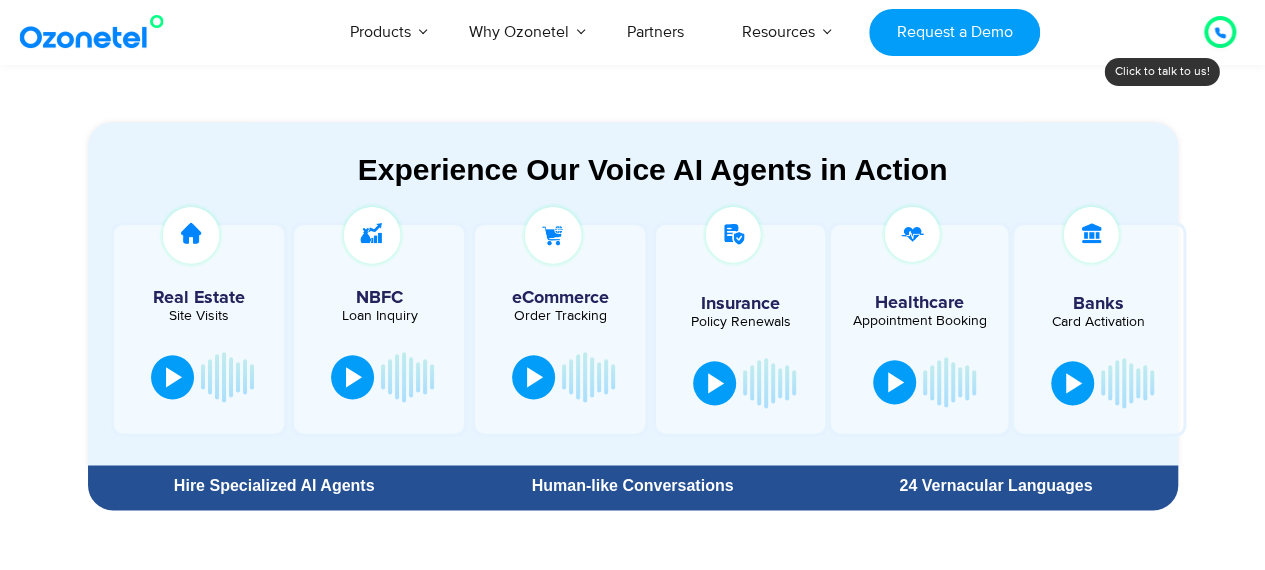 click at bounding box center [352, 377] 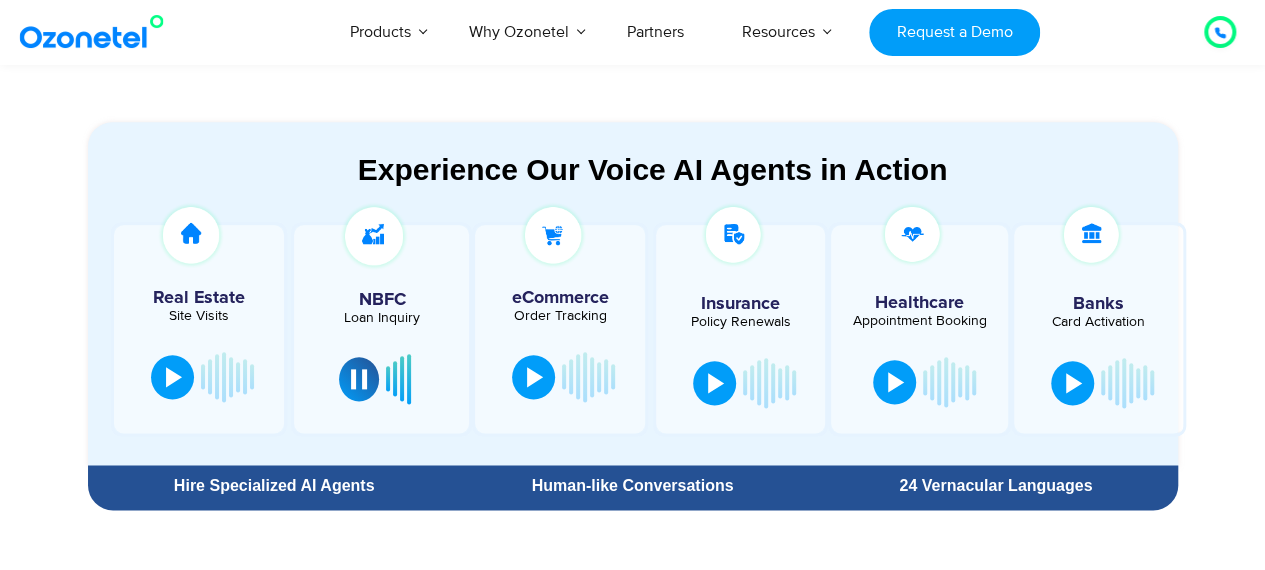 click at bounding box center (359, 379) 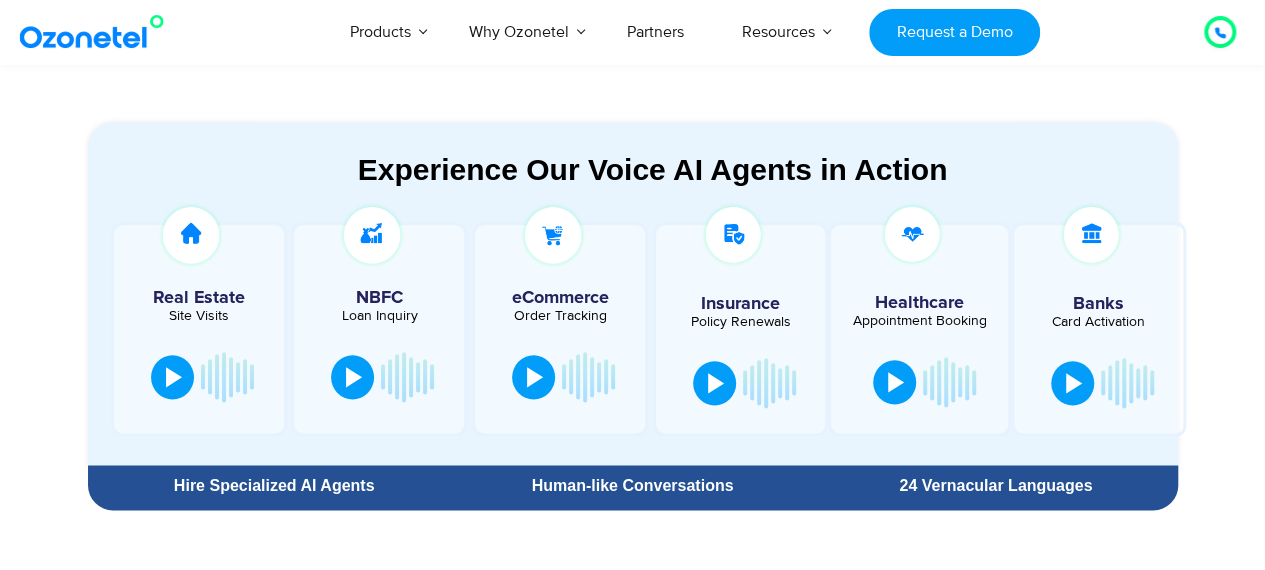 click at bounding box center [535, 377] 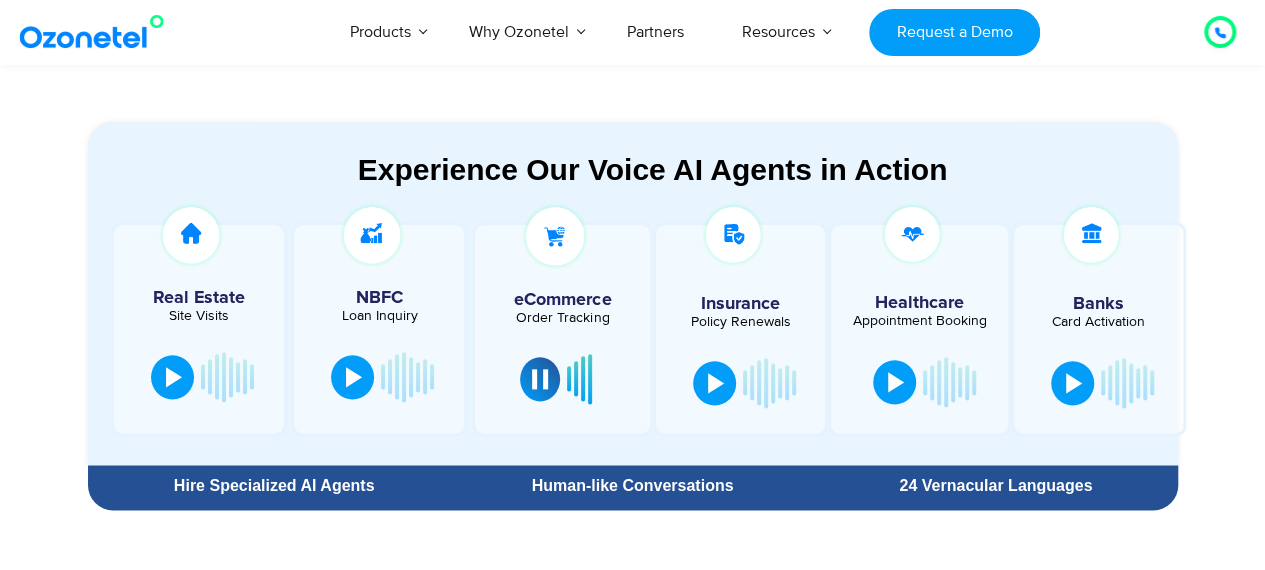 click at bounding box center (540, 379) 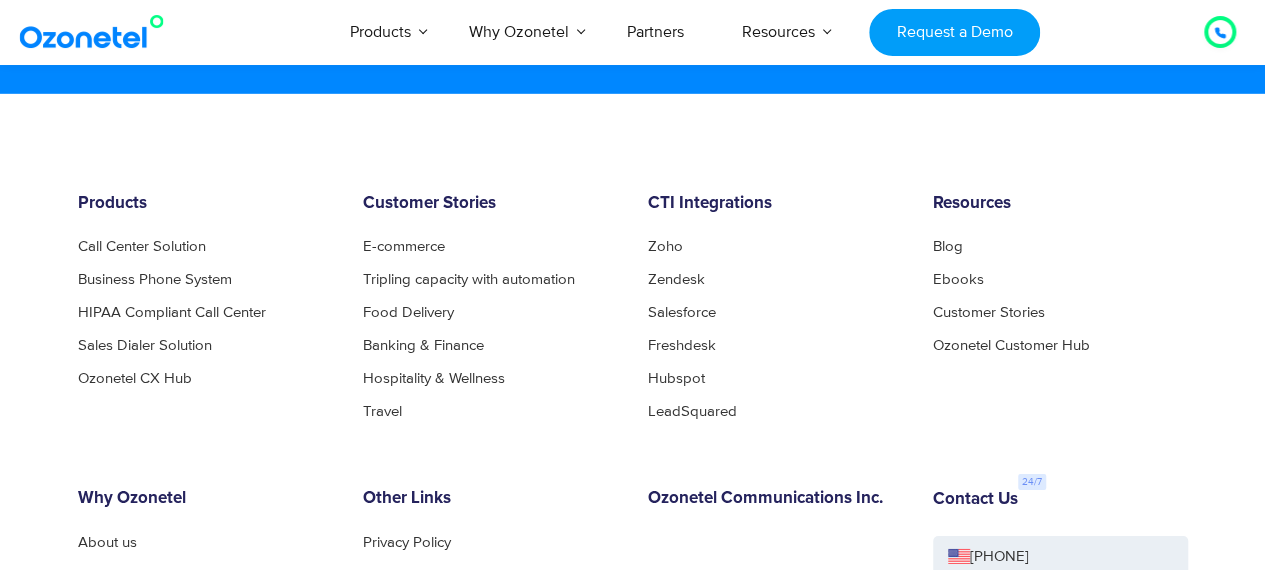 scroll, scrollTop: 10582, scrollLeft: 0, axis: vertical 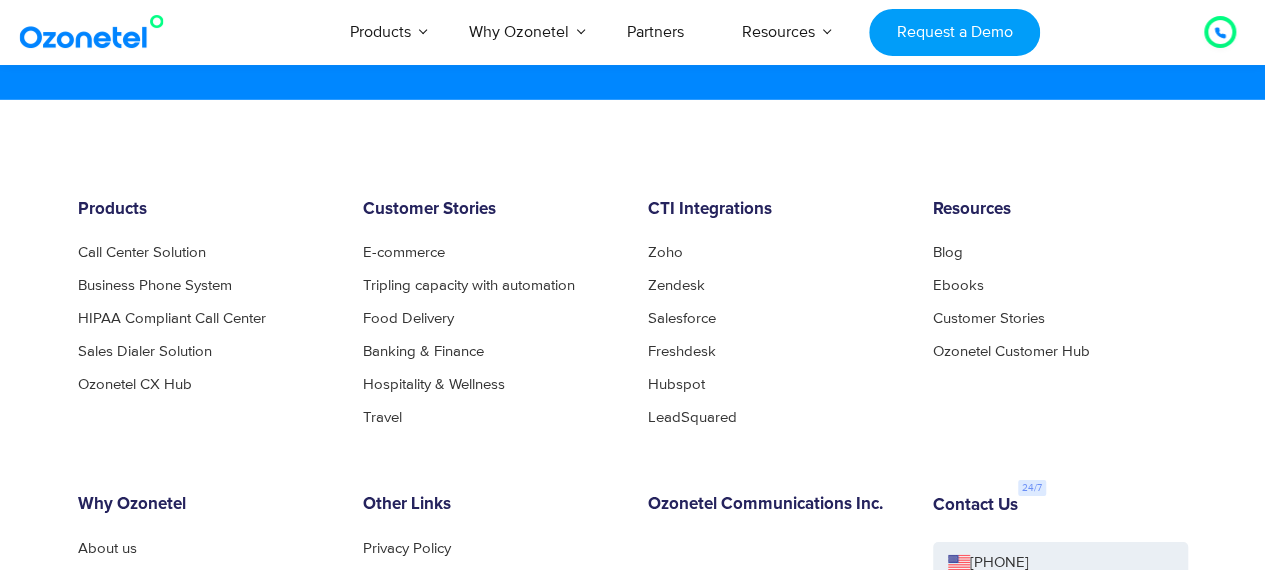 click on "Call Center Solution" at bounding box center [142, 252] 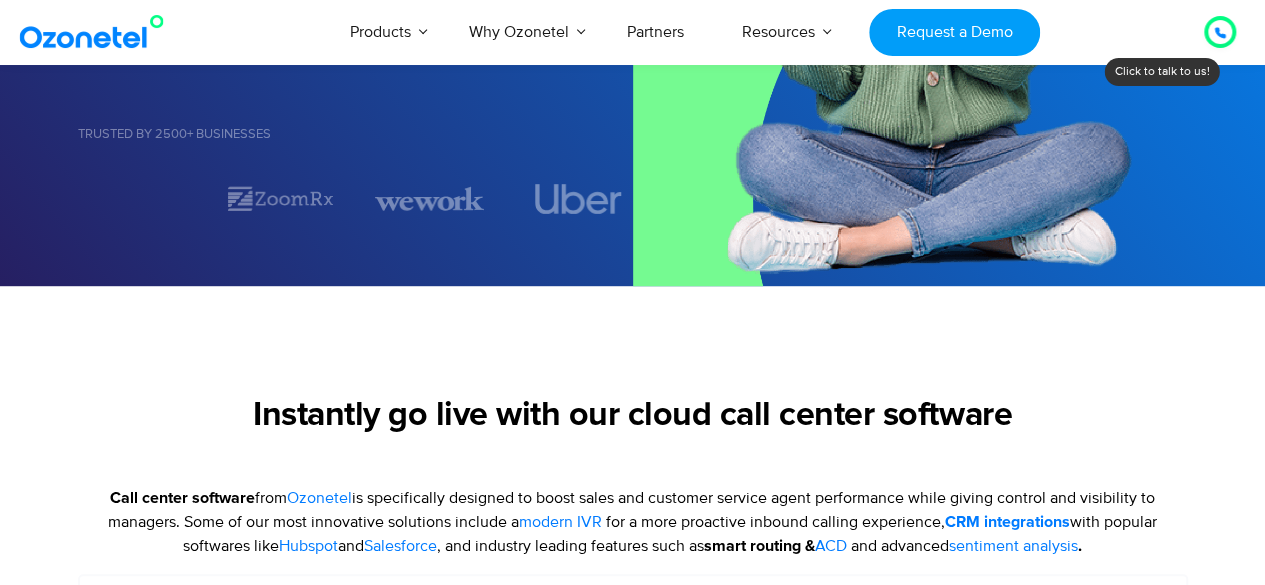 scroll, scrollTop: 587, scrollLeft: 0, axis: vertical 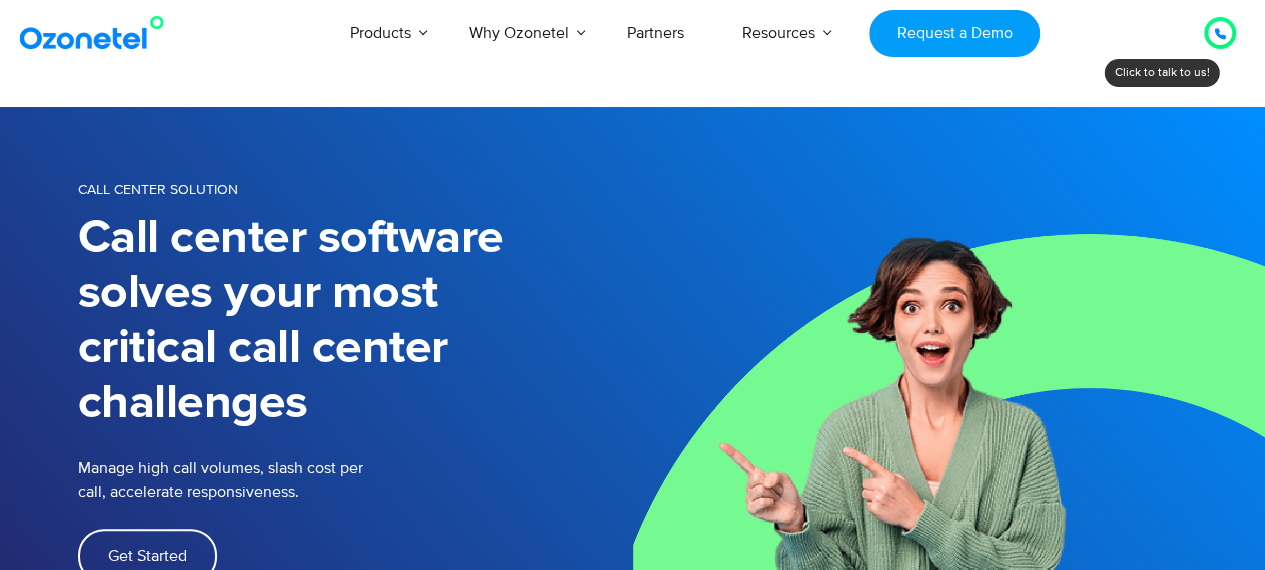 click at bounding box center (96, 33) 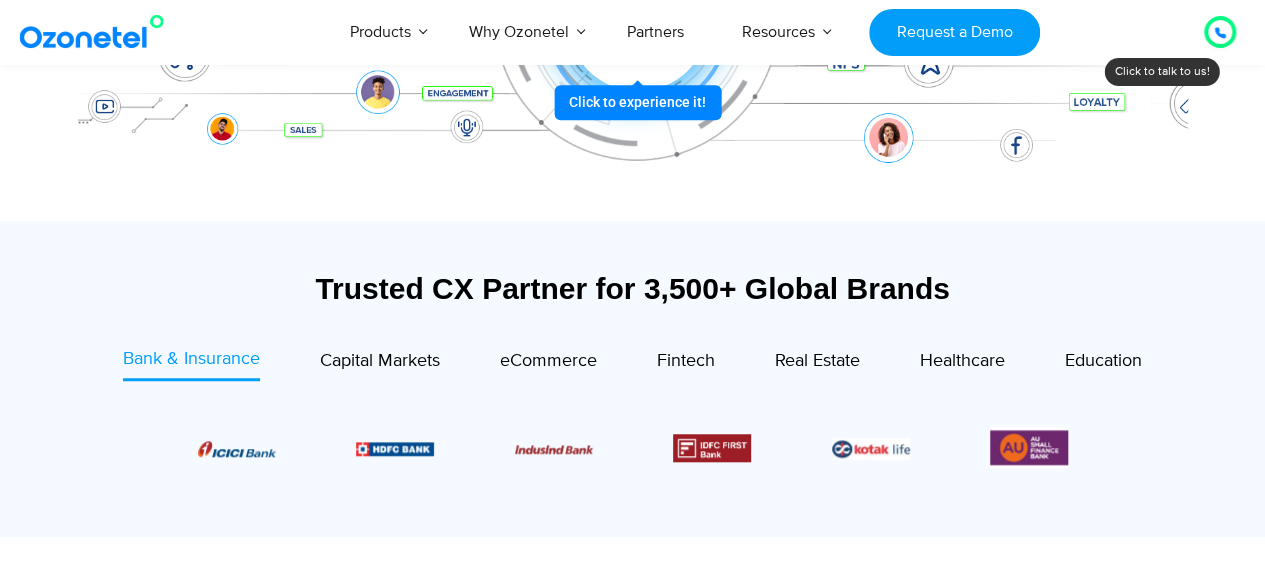 scroll, scrollTop: 3029, scrollLeft: 0, axis: vertical 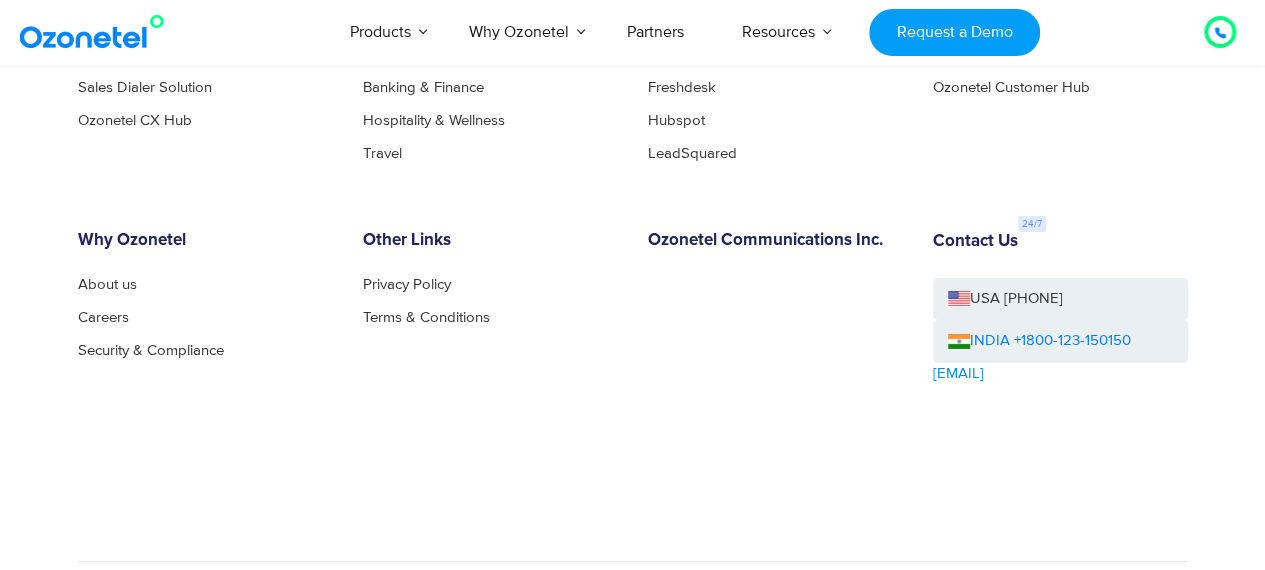 click on "About us" at bounding box center (107, 284) 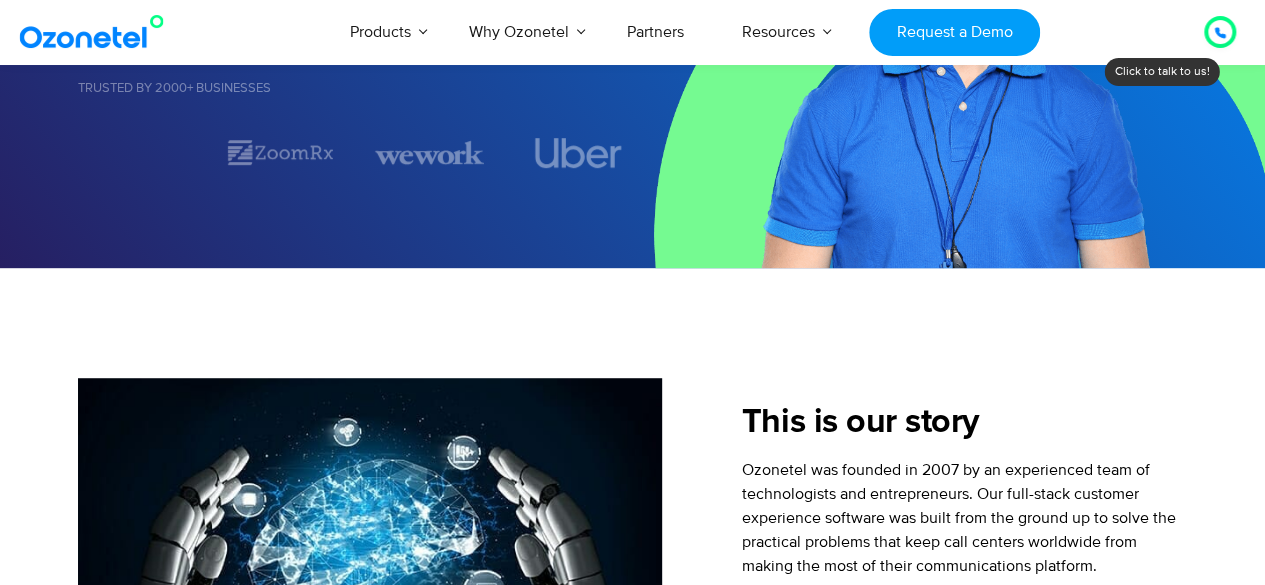 scroll, scrollTop: 0, scrollLeft: 0, axis: both 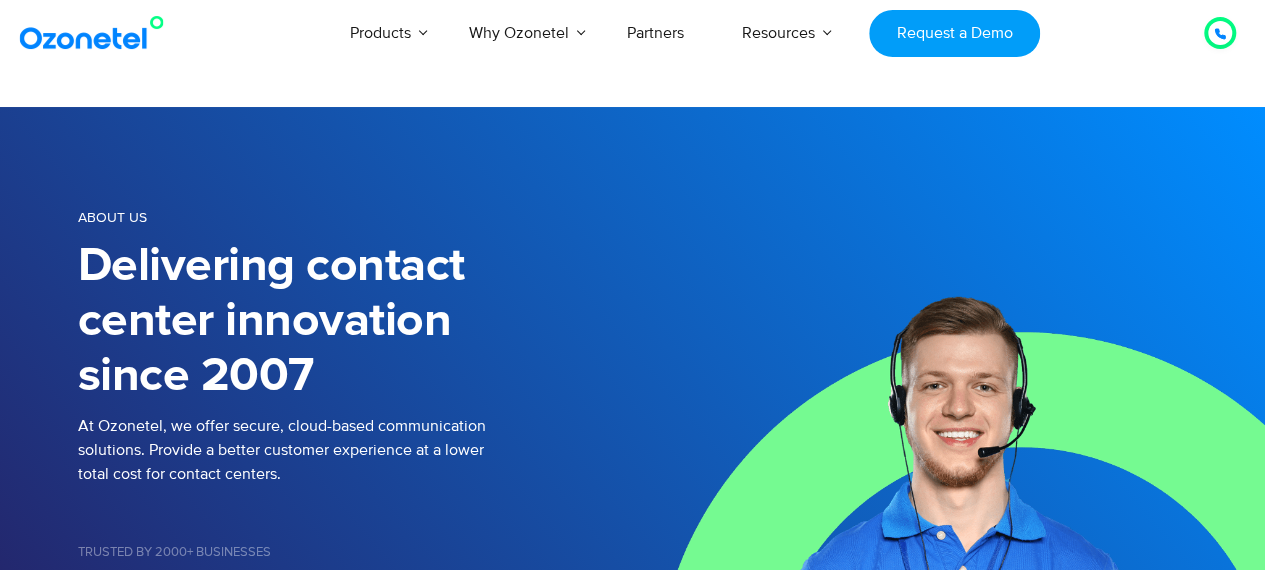 click on "Auto Dialers" at bounding box center [866, 83] 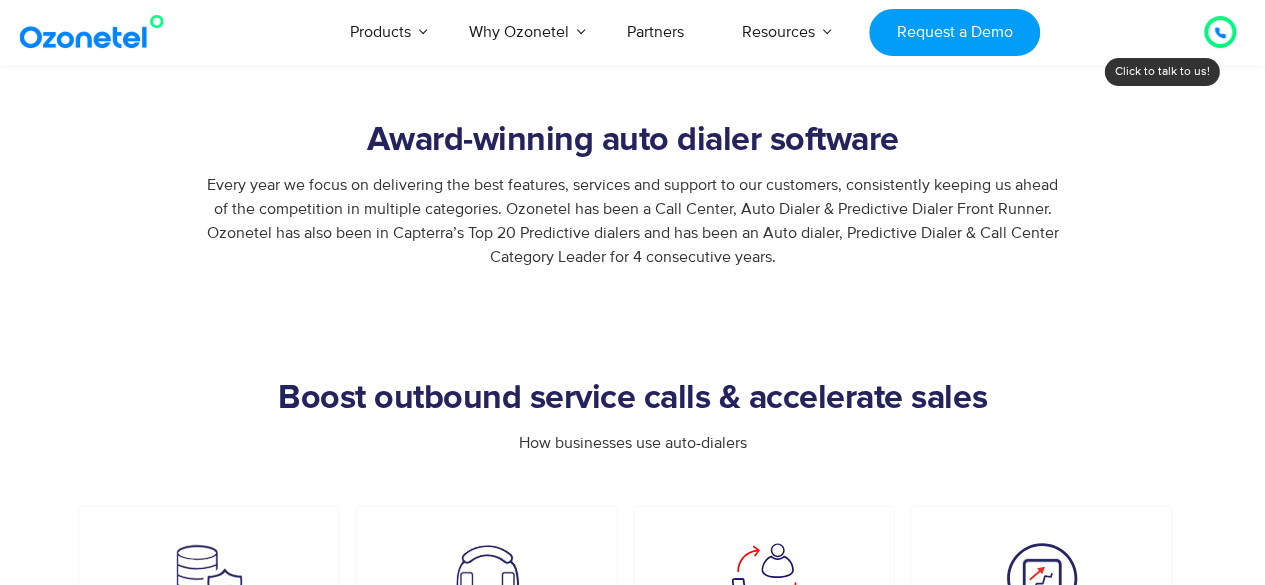 scroll, scrollTop: 923, scrollLeft: 0, axis: vertical 